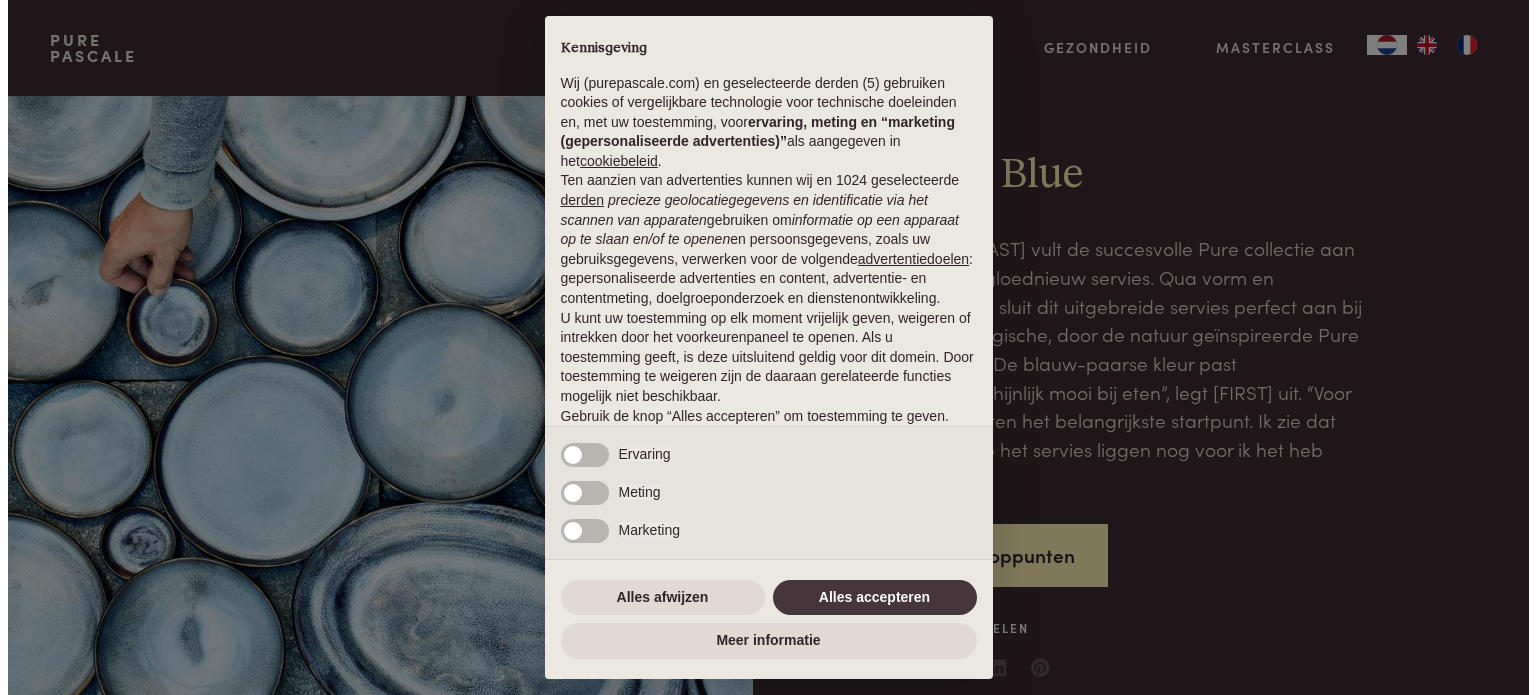 scroll, scrollTop: 0, scrollLeft: 0, axis: both 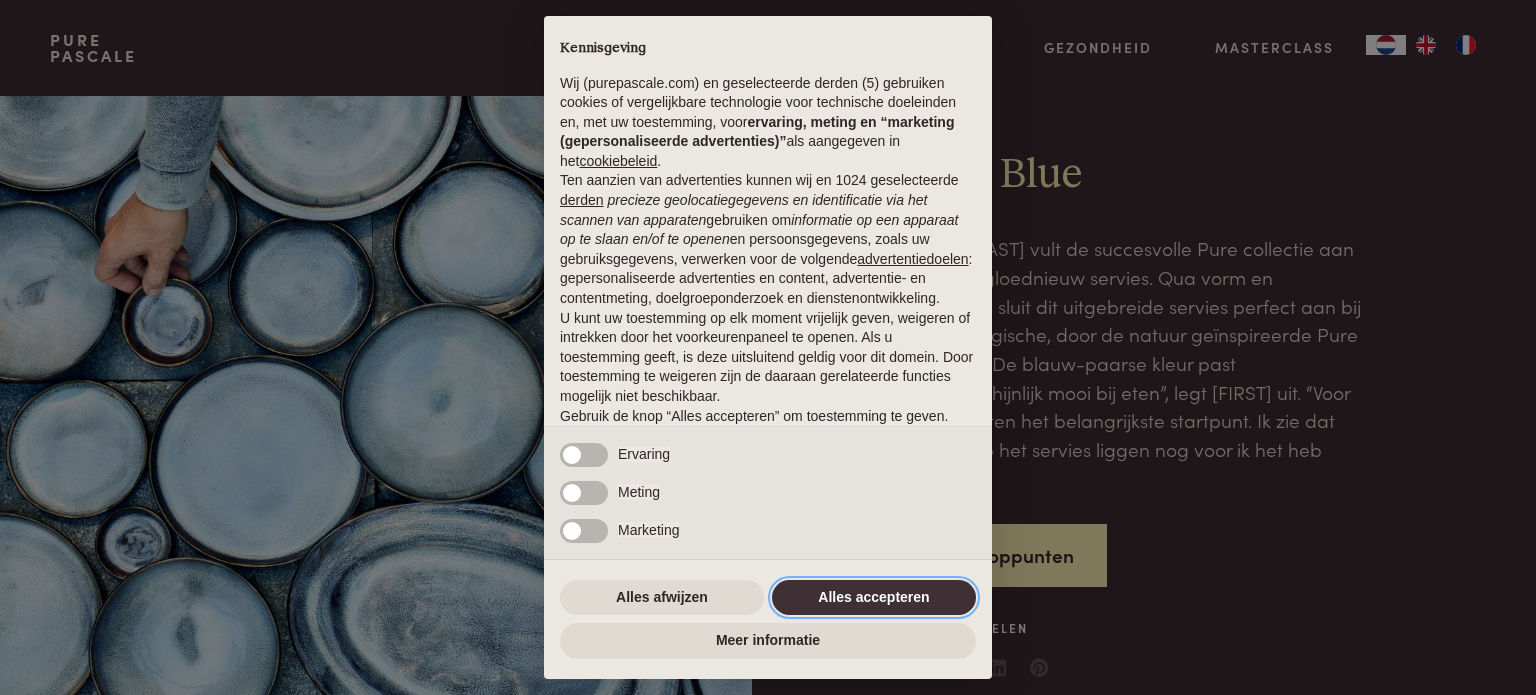 click on "Alles accepteren" at bounding box center (874, 598) 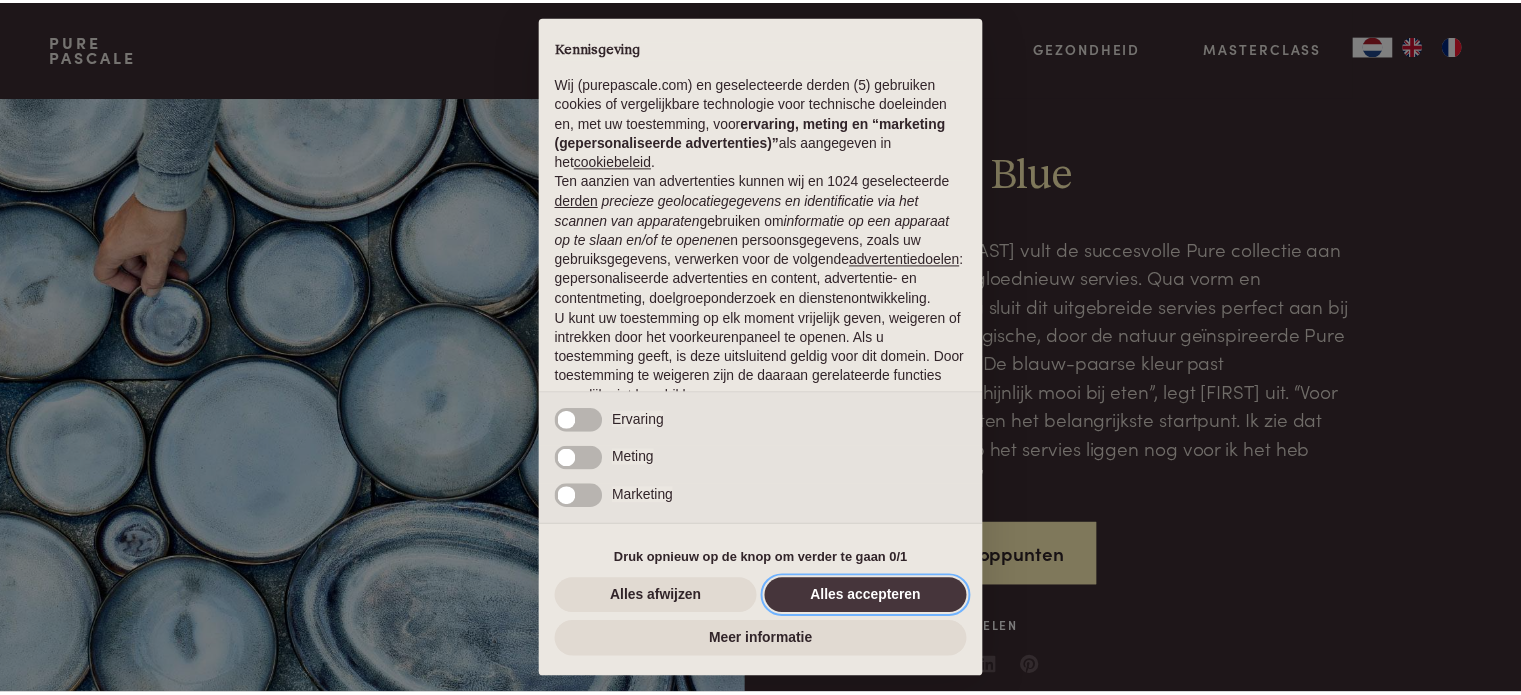scroll, scrollTop: 108, scrollLeft: 0, axis: vertical 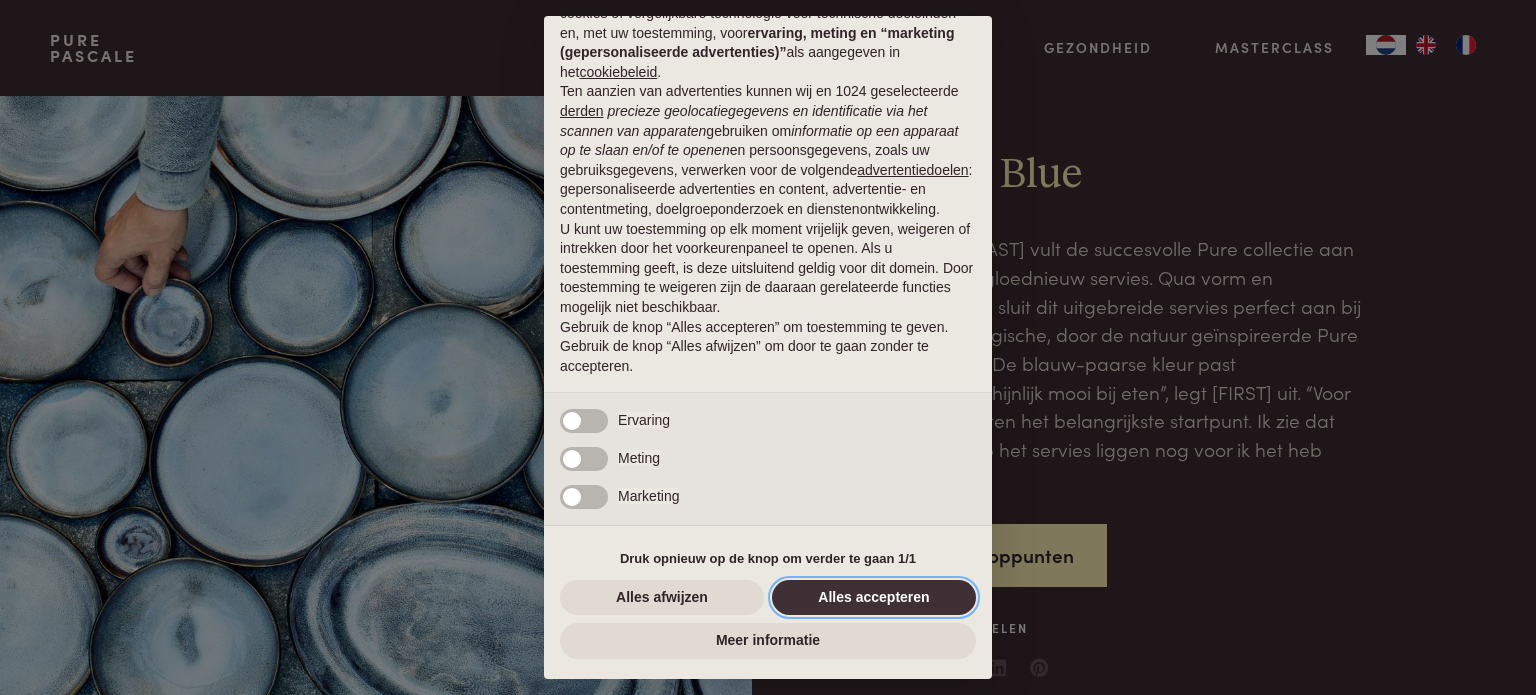 click on "Alles accepteren" at bounding box center [874, 598] 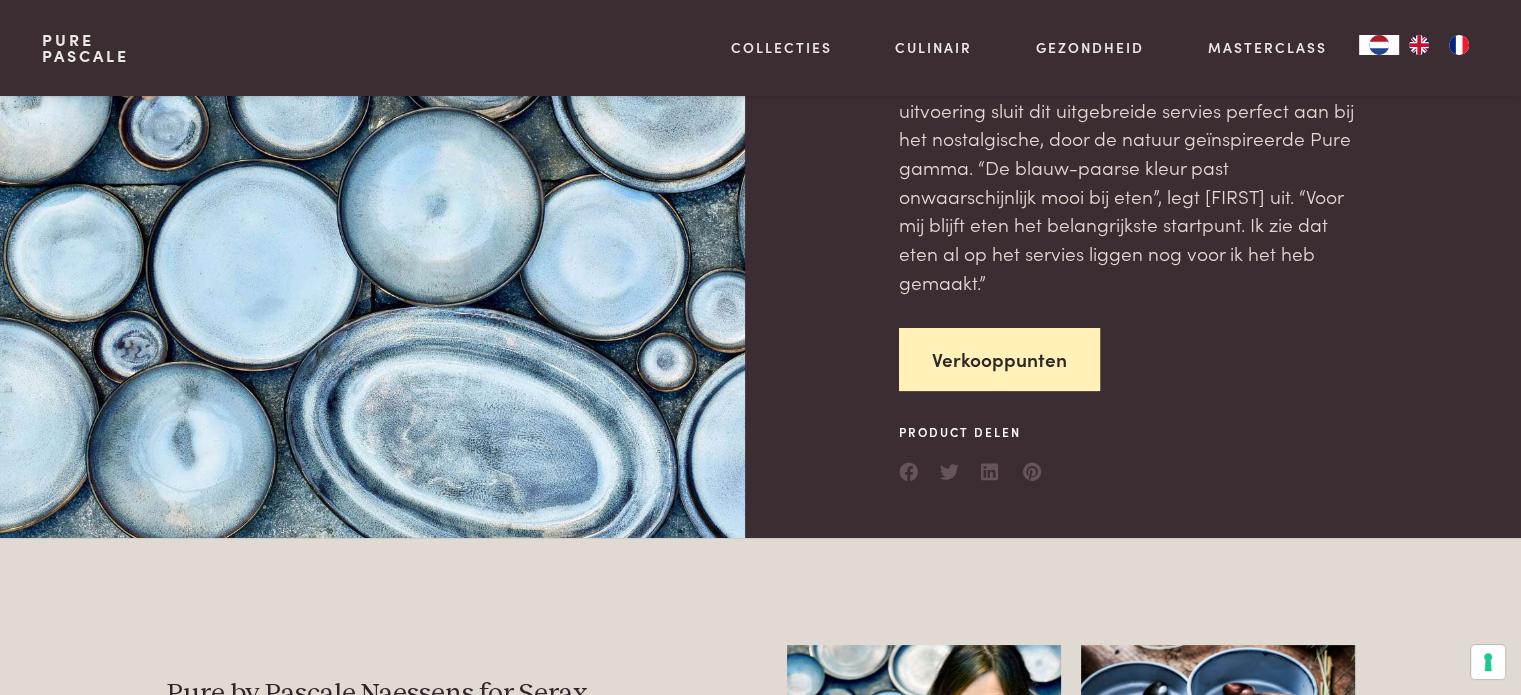 scroll, scrollTop: 200, scrollLeft: 0, axis: vertical 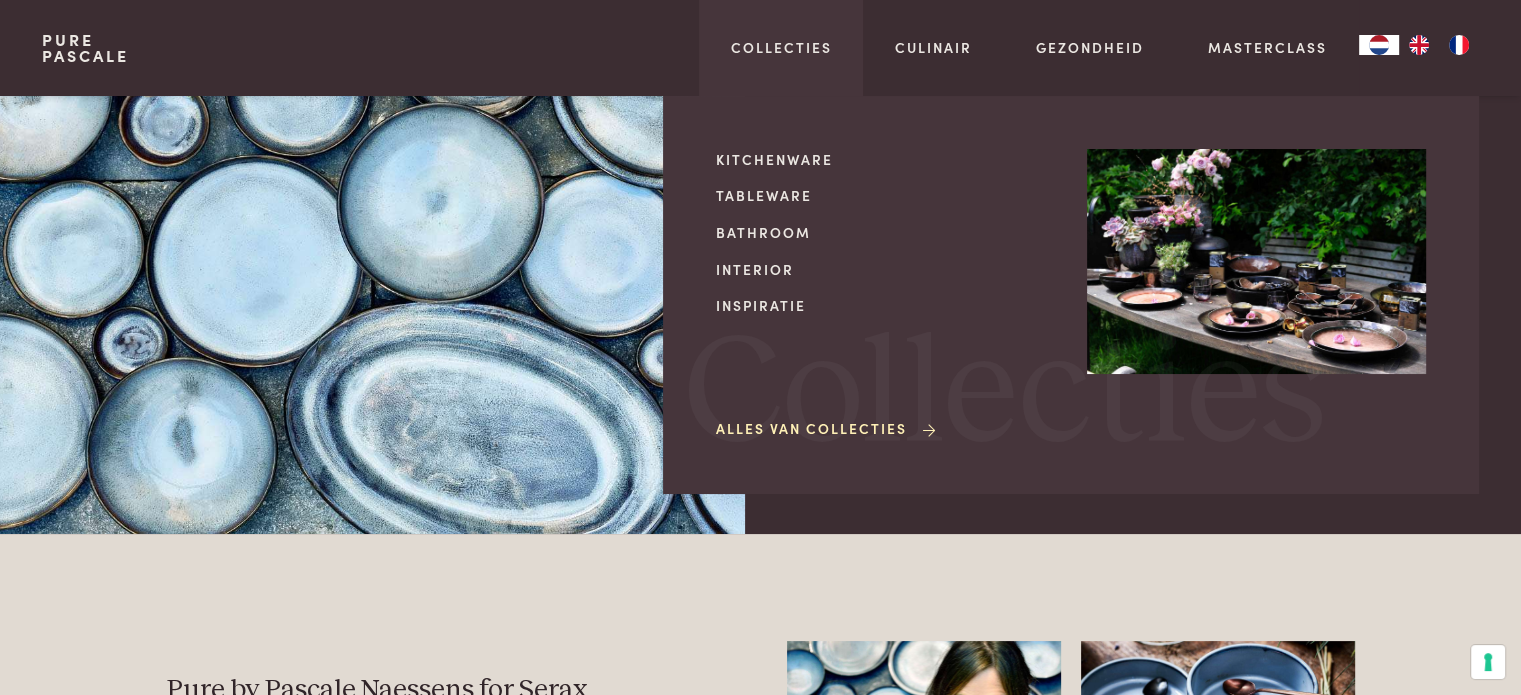 click on "Alles van Collecties" at bounding box center (827, 428) 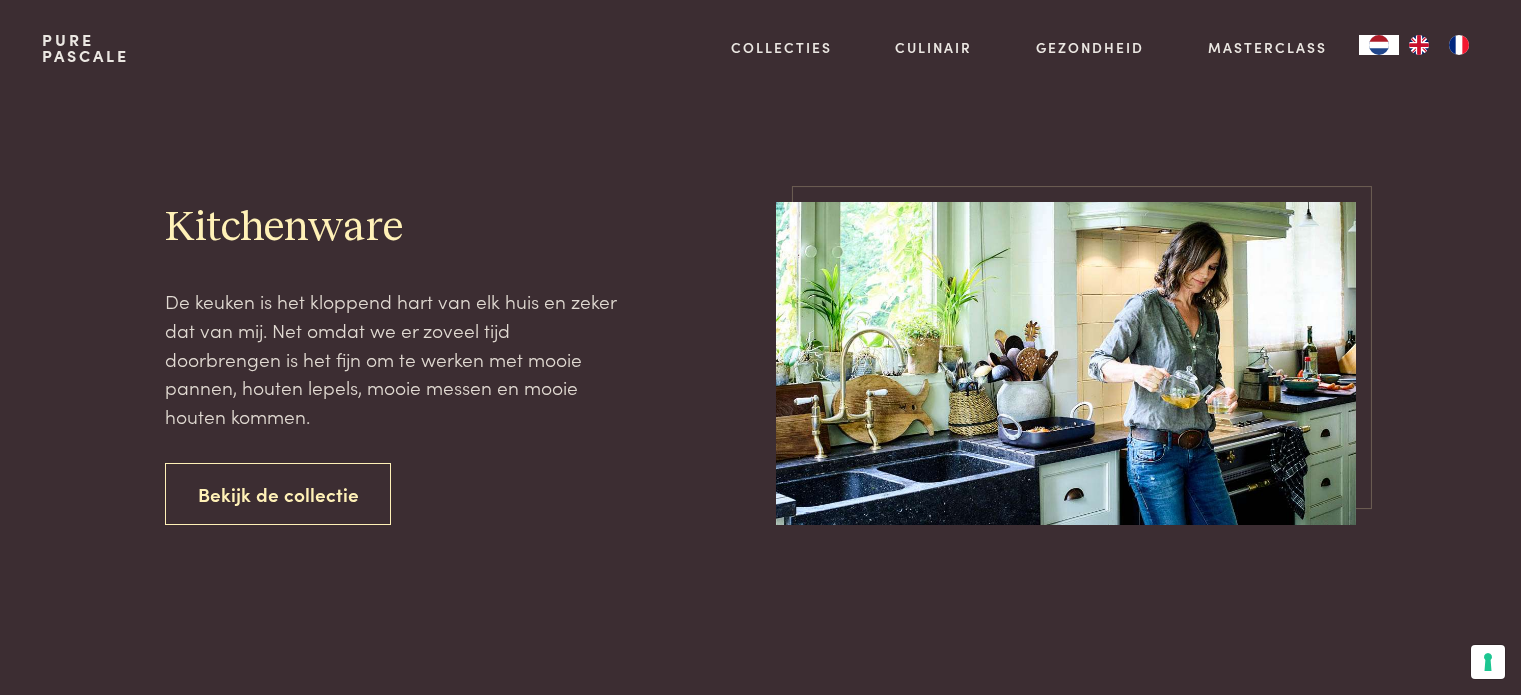 scroll, scrollTop: 0, scrollLeft: 0, axis: both 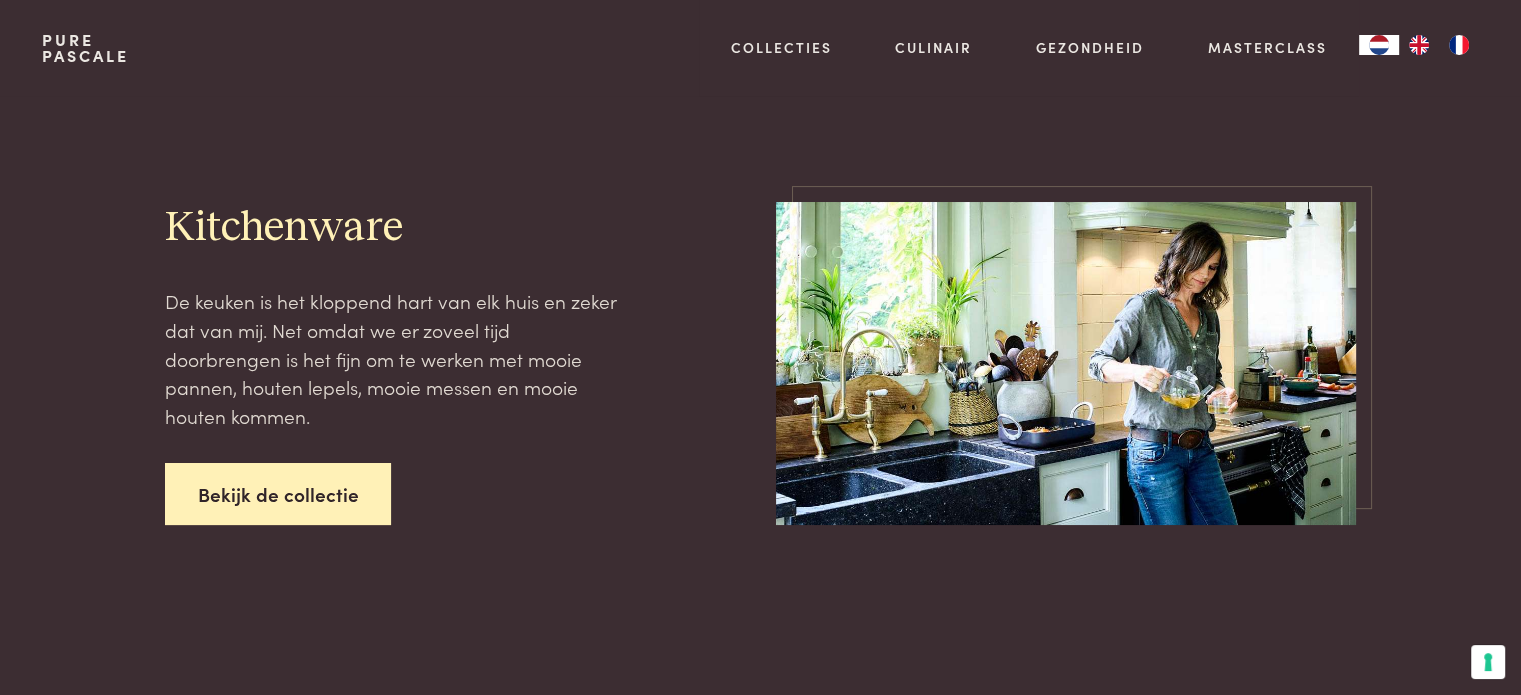 click on "Bekijk de collectie" at bounding box center (278, 494) 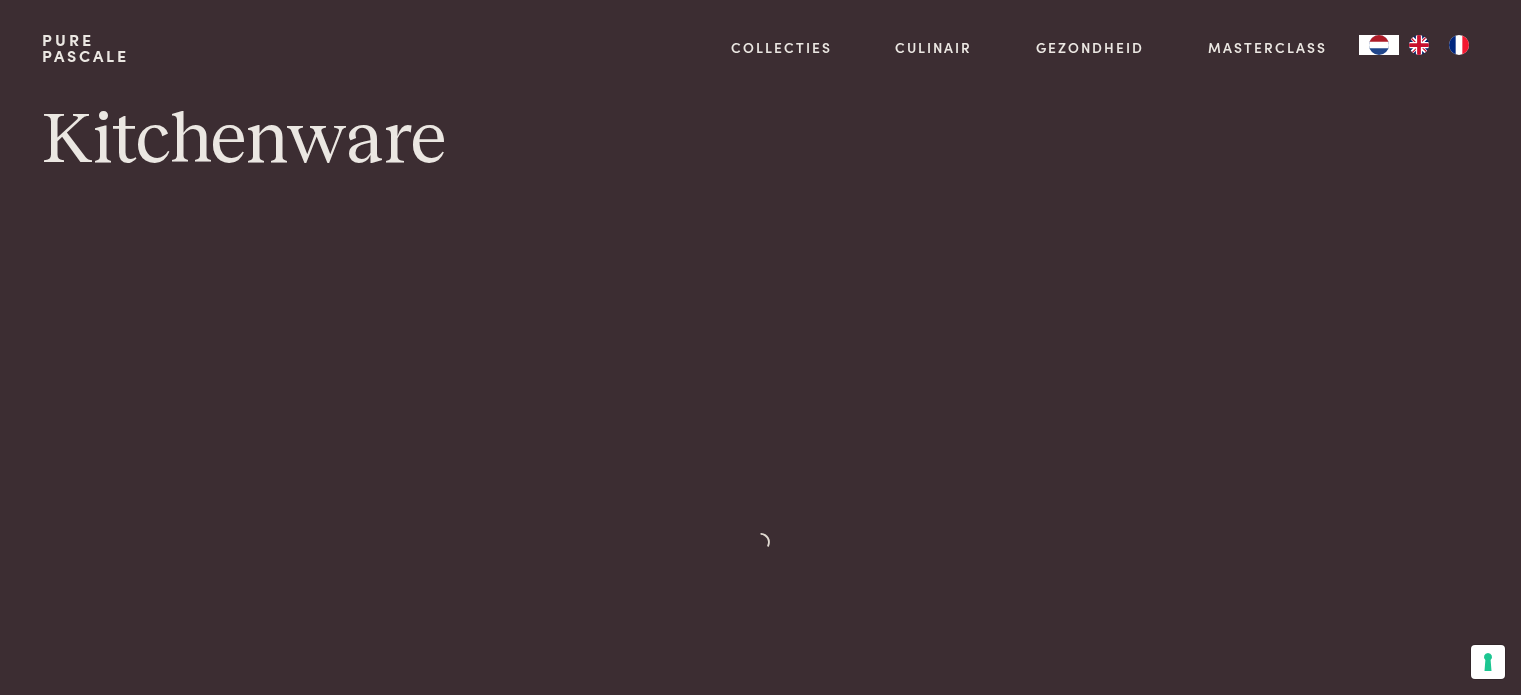 scroll, scrollTop: 0, scrollLeft: 0, axis: both 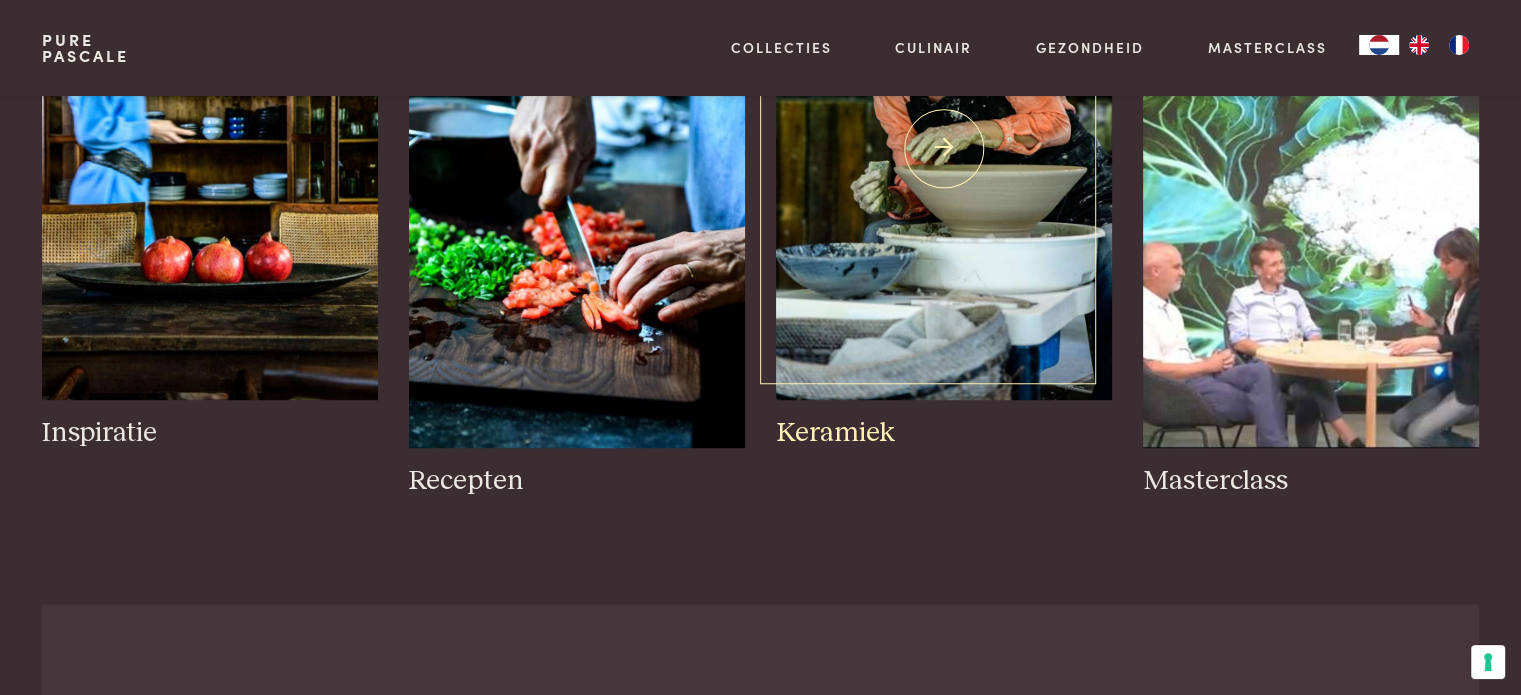 click at bounding box center (943, 148) 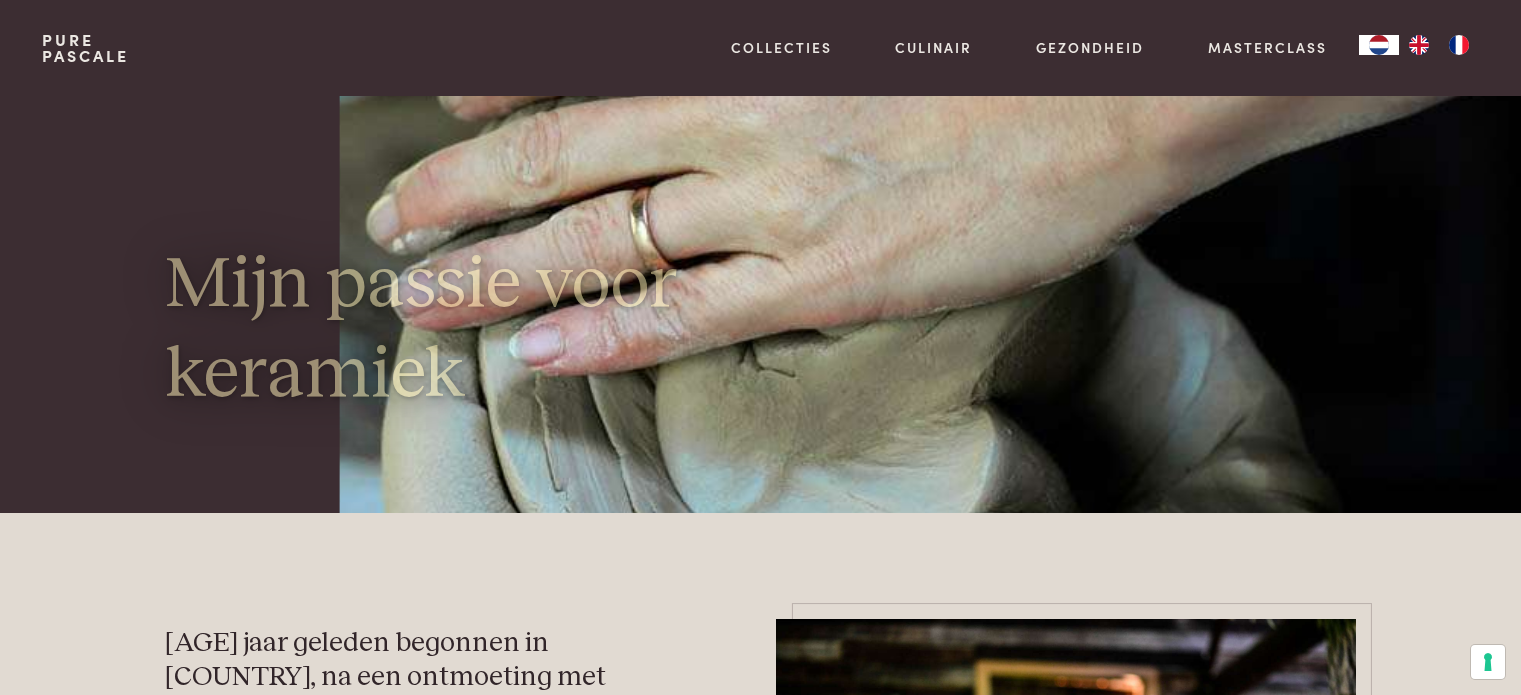 scroll, scrollTop: 0, scrollLeft: 0, axis: both 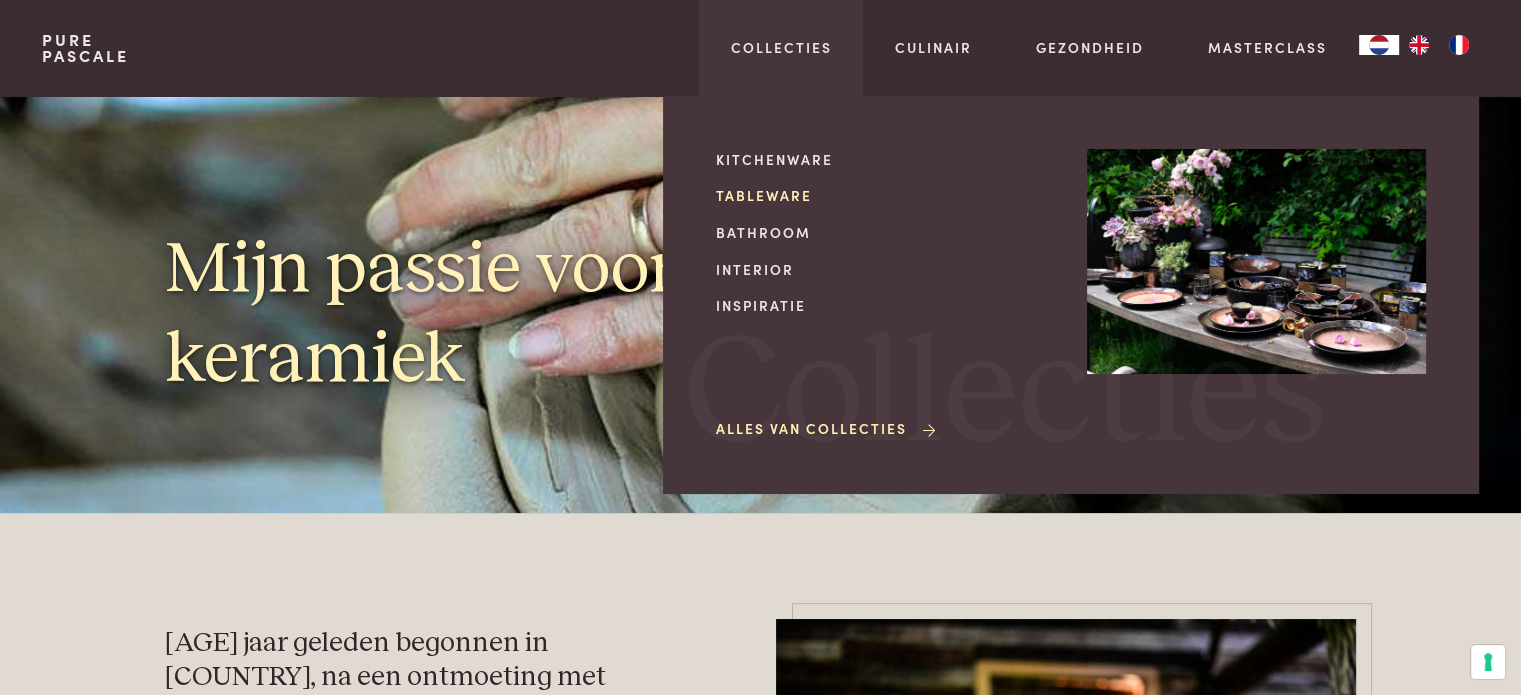 click on "Tableware" at bounding box center [885, 195] 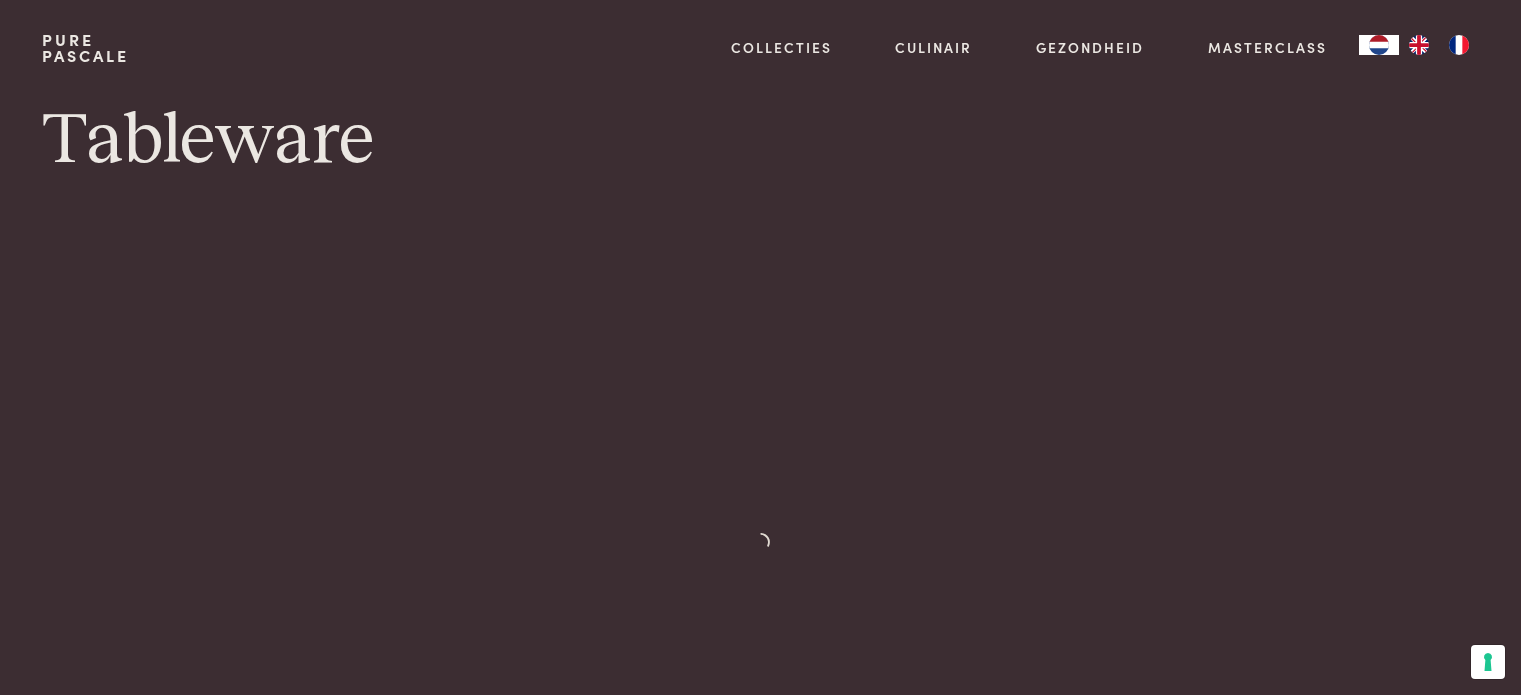 scroll, scrollTop: 0, scrollLeft: 0, axis: both 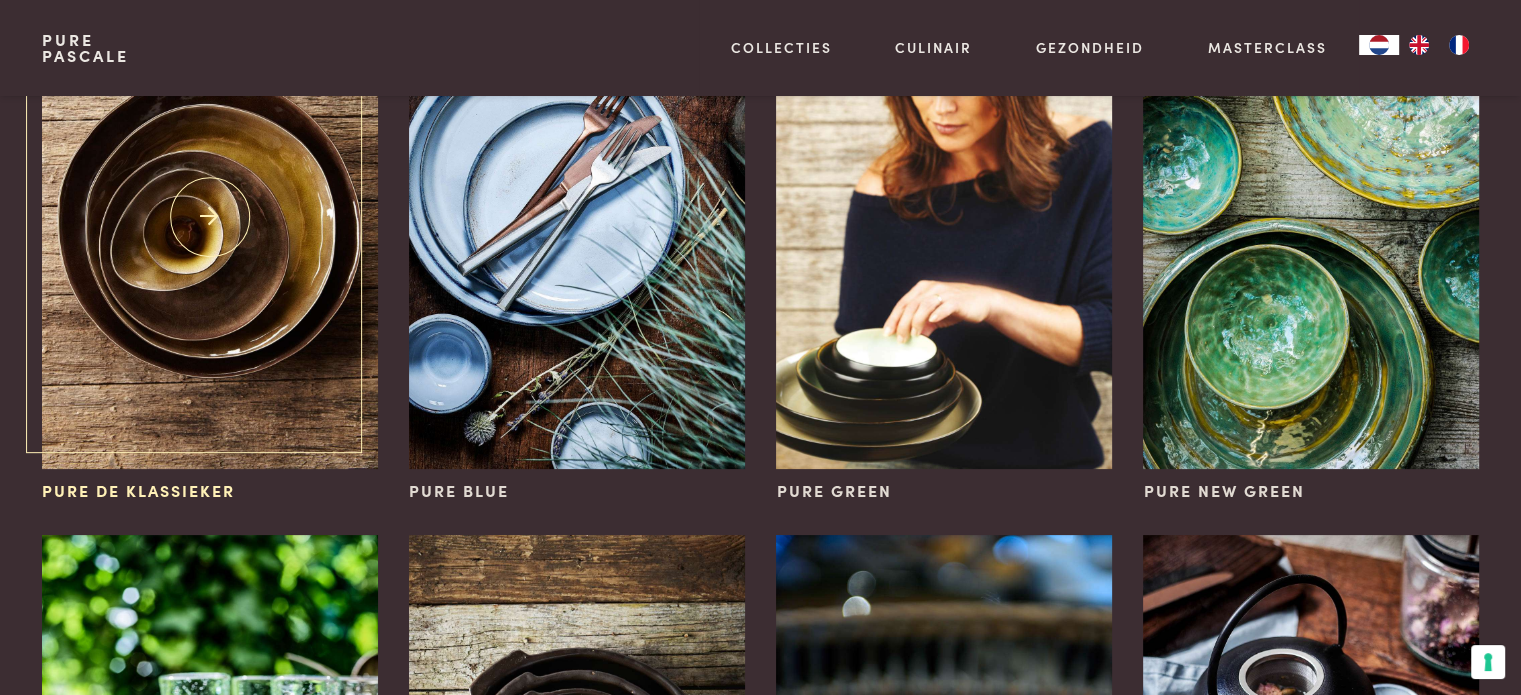click at bounding box center [209, 217] 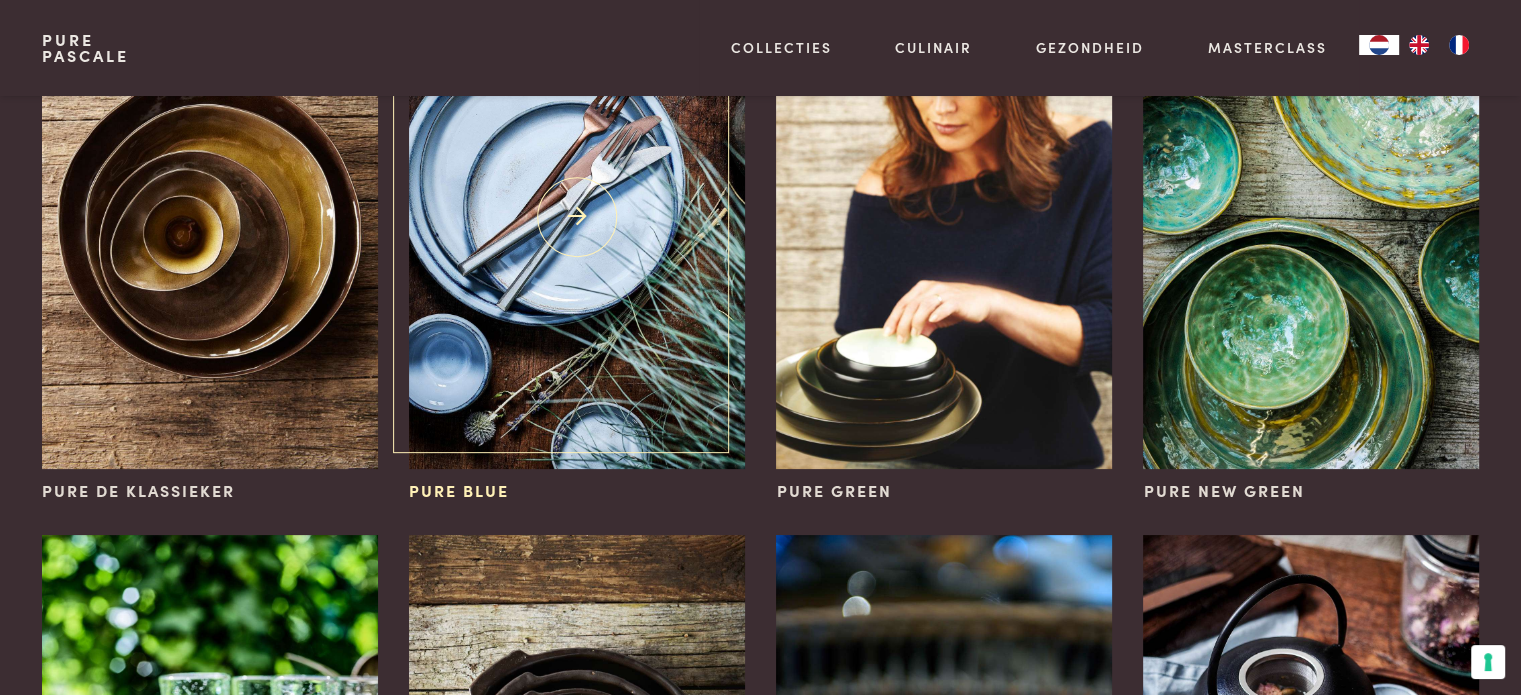 click on "Pure Blue" at bounding box center (459, 491) 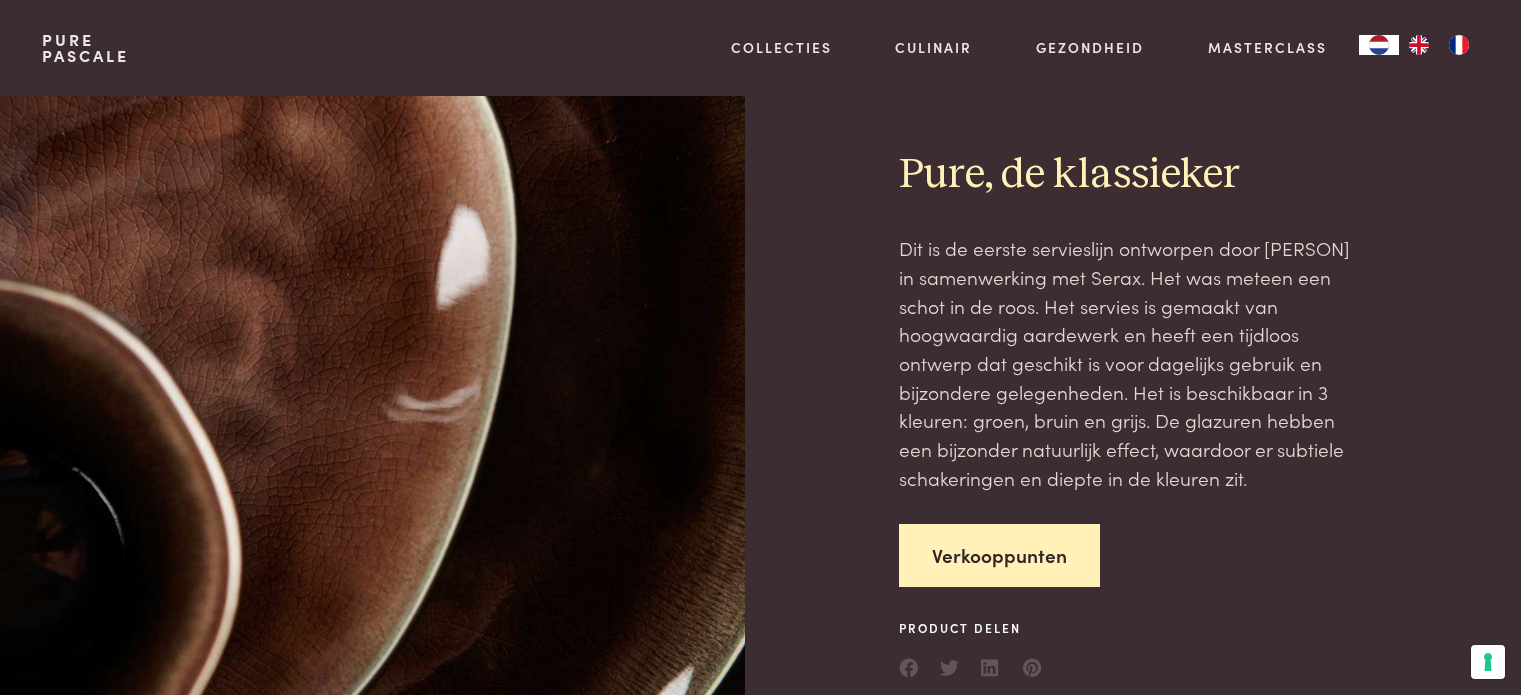 scroll, scrollTop: 0, scrollLeft: 0, axis: both 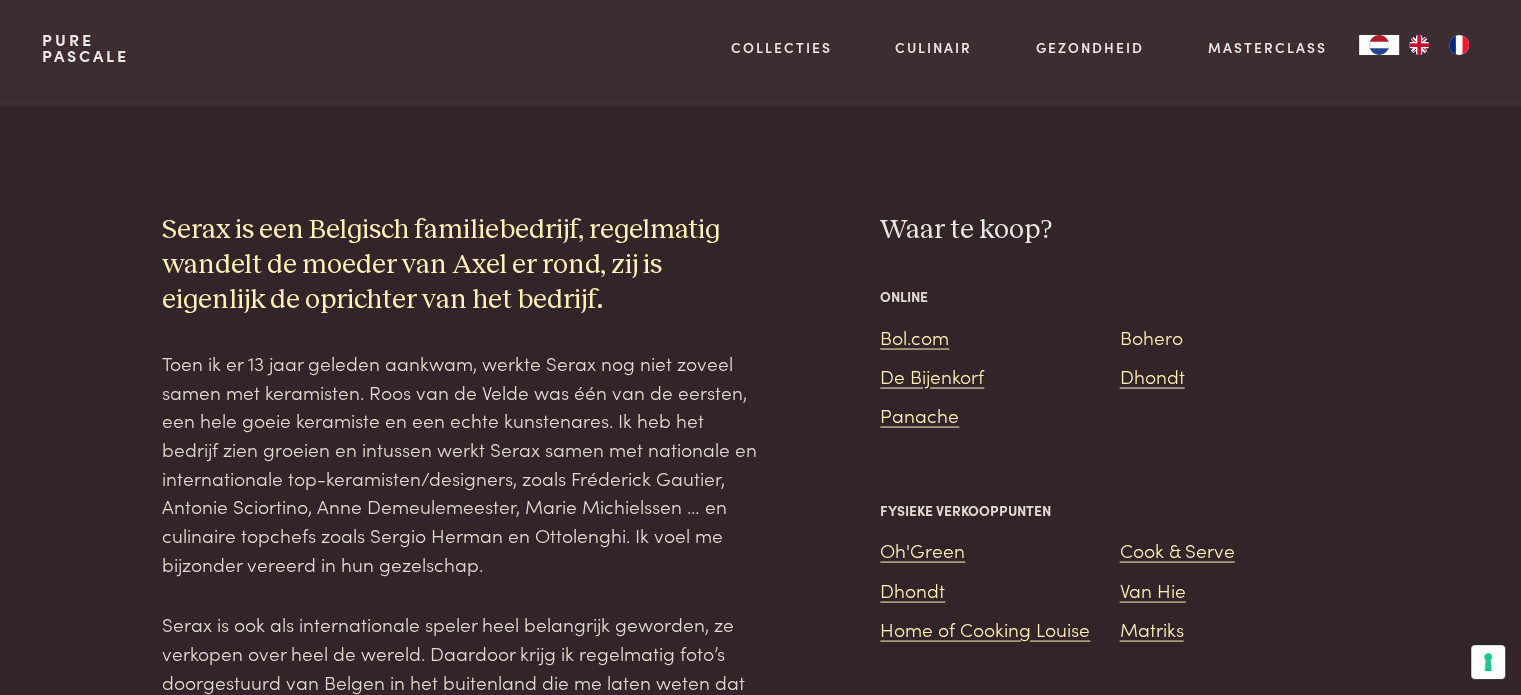 click on "Bohero" at bounding box center [1151, 335] 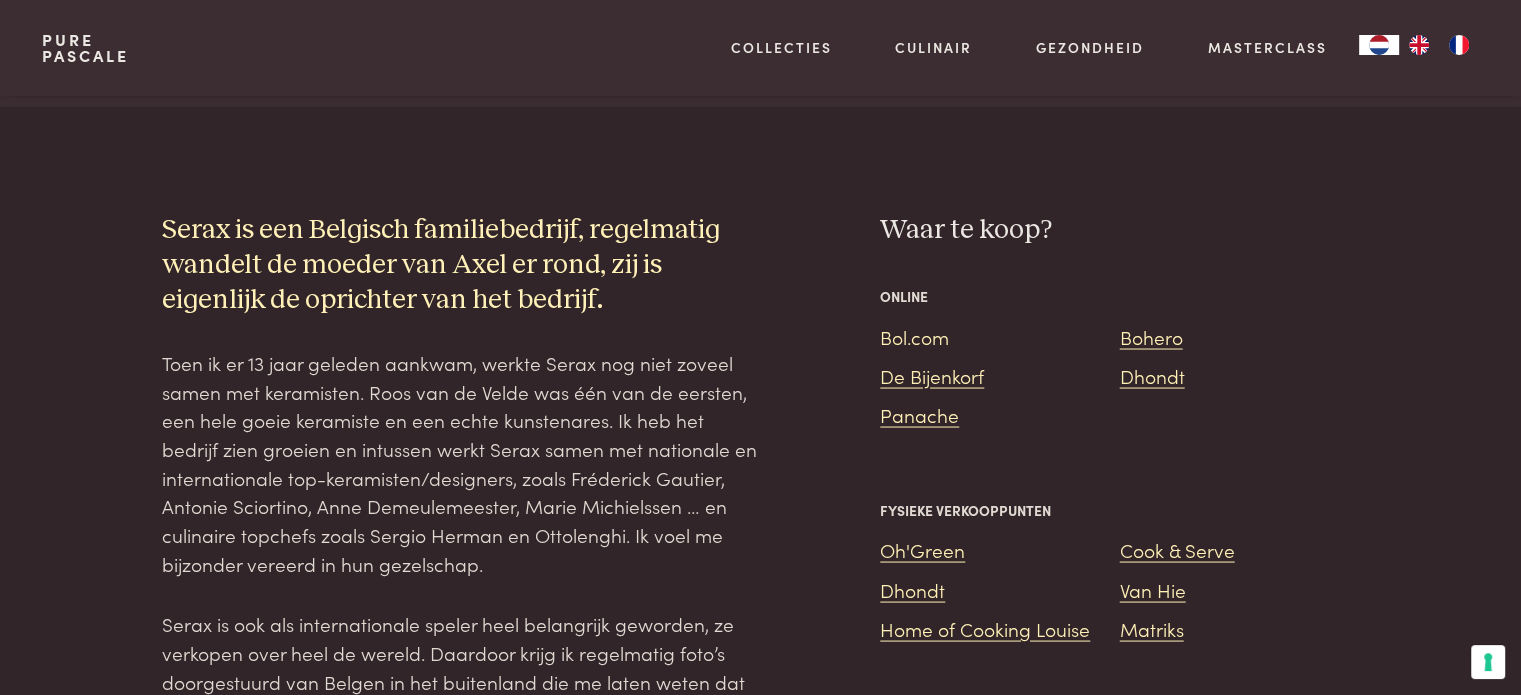 click on "Bol.com" at bounding box center [914, 335] 